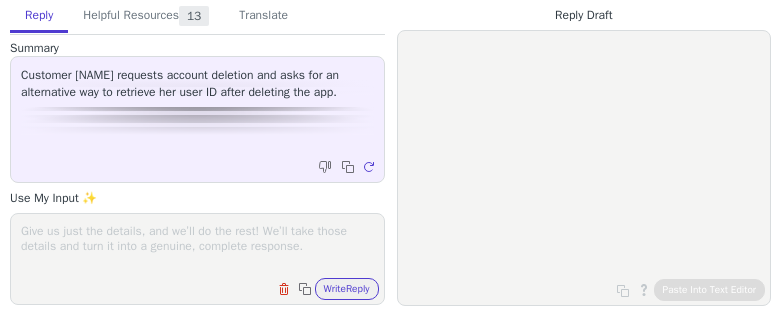 scroll, scrollTop: 0, scrollLeft: 0, axis: both 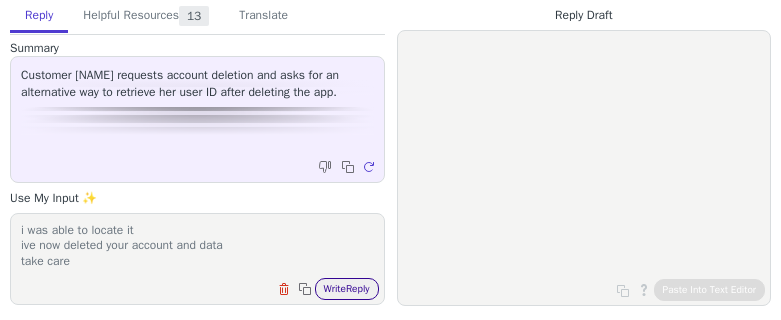 type on "i was able to locate it
ive now deleted your account and data
take care" 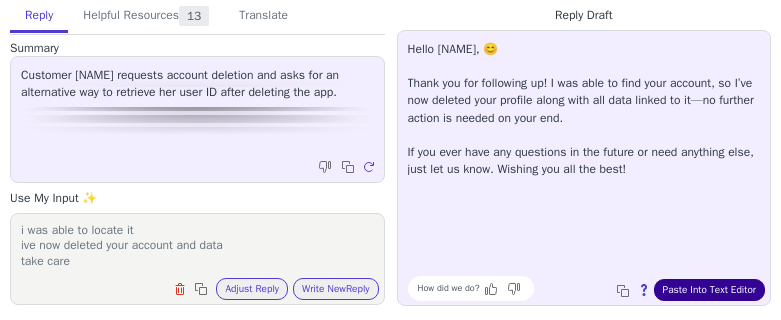 click on "Paste Into Text Editor" at bounding box center [709, 290] 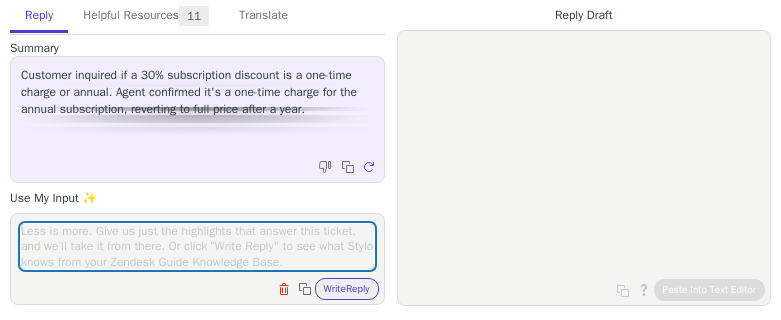 click at bounding box center [197, 246] 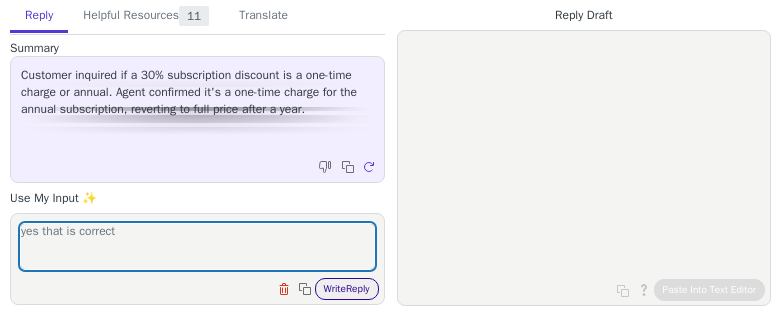 type on "yes that is correct" 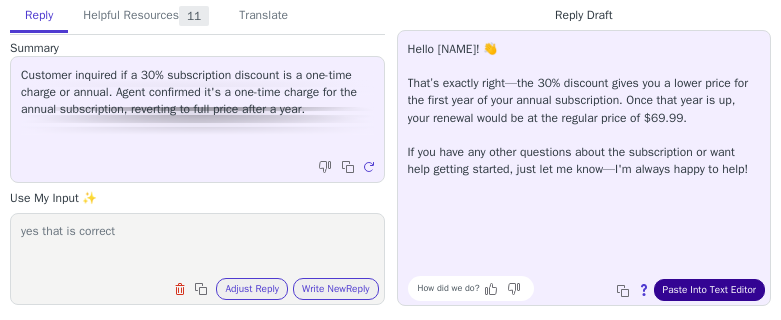 click on "Paste Into Text Editor" at bounding box center [709, 290] 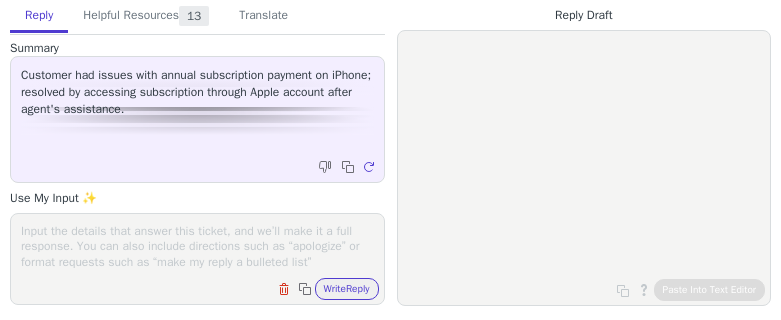 scroll, scrollTop: 0, scrollLeft: 0, axis: both 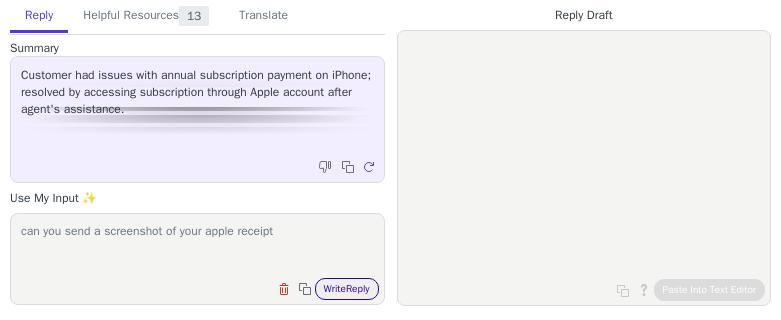 type on "can you send a screenshot of your apple receipt" 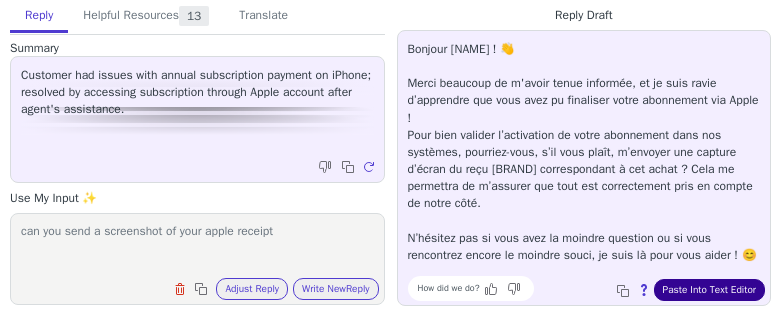 click on "Paste Into Text Editor" at bounding box center (709, 290) 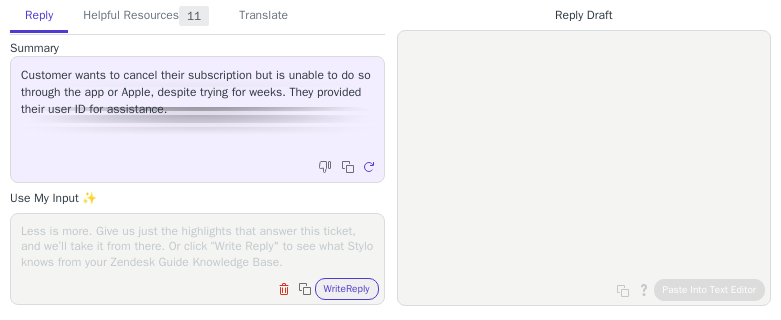 scroll, scrollTop: 0, scrollLeft: 0, axis: both 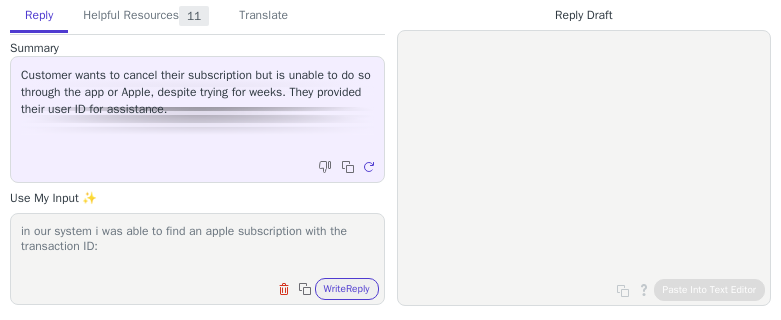 paste on "[TRANSACTION_ID]" 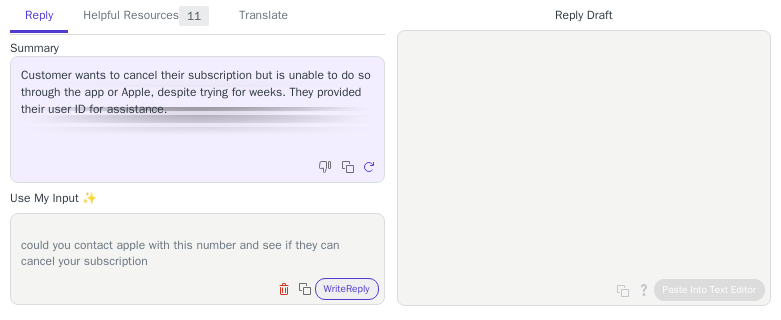 scroll, scrollTop: 63, scrollLeft: 0, axis: vertical 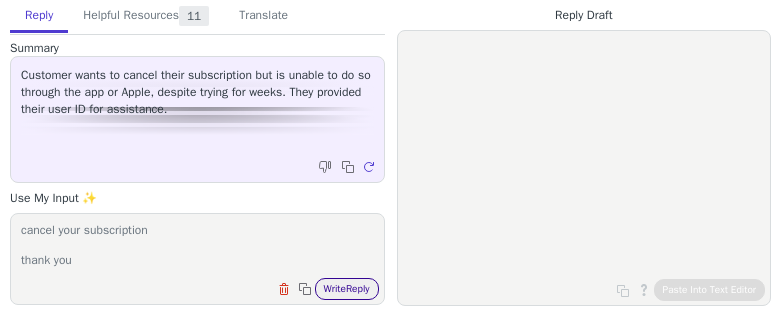 type on "in our system i was able to find an apple subscription with the transaction ID: [TRANSACTION_ID]
could you contact apple with this number and see if they can cancel your subscription
thank you" 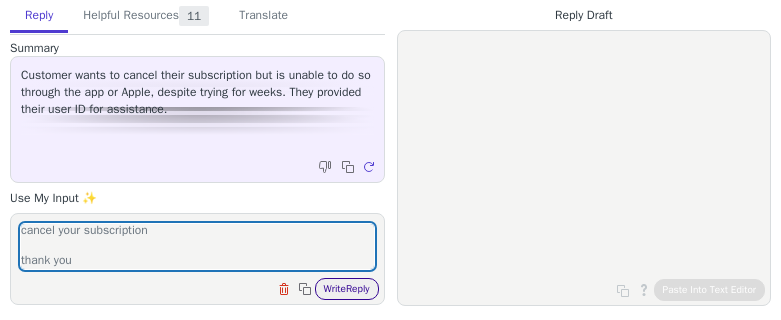 click on "Write  Reply" at bounding box center [347, 289] 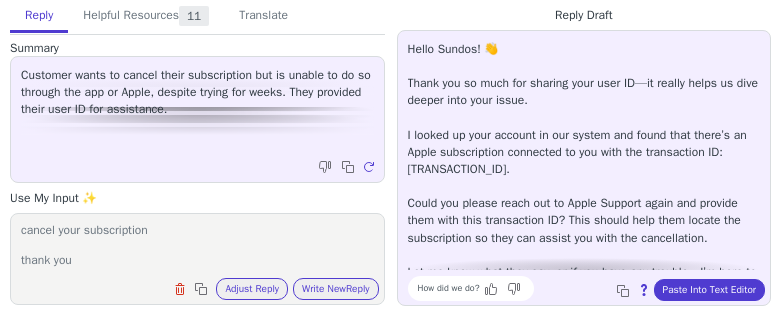 scroll, scrollTop: 45, scrollLeft: 0, axis: vertical 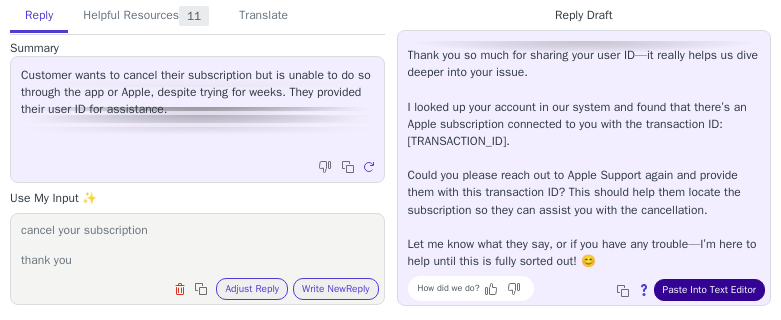 click on "Paste Into Text Editor" at bounding box center [709, 290] 